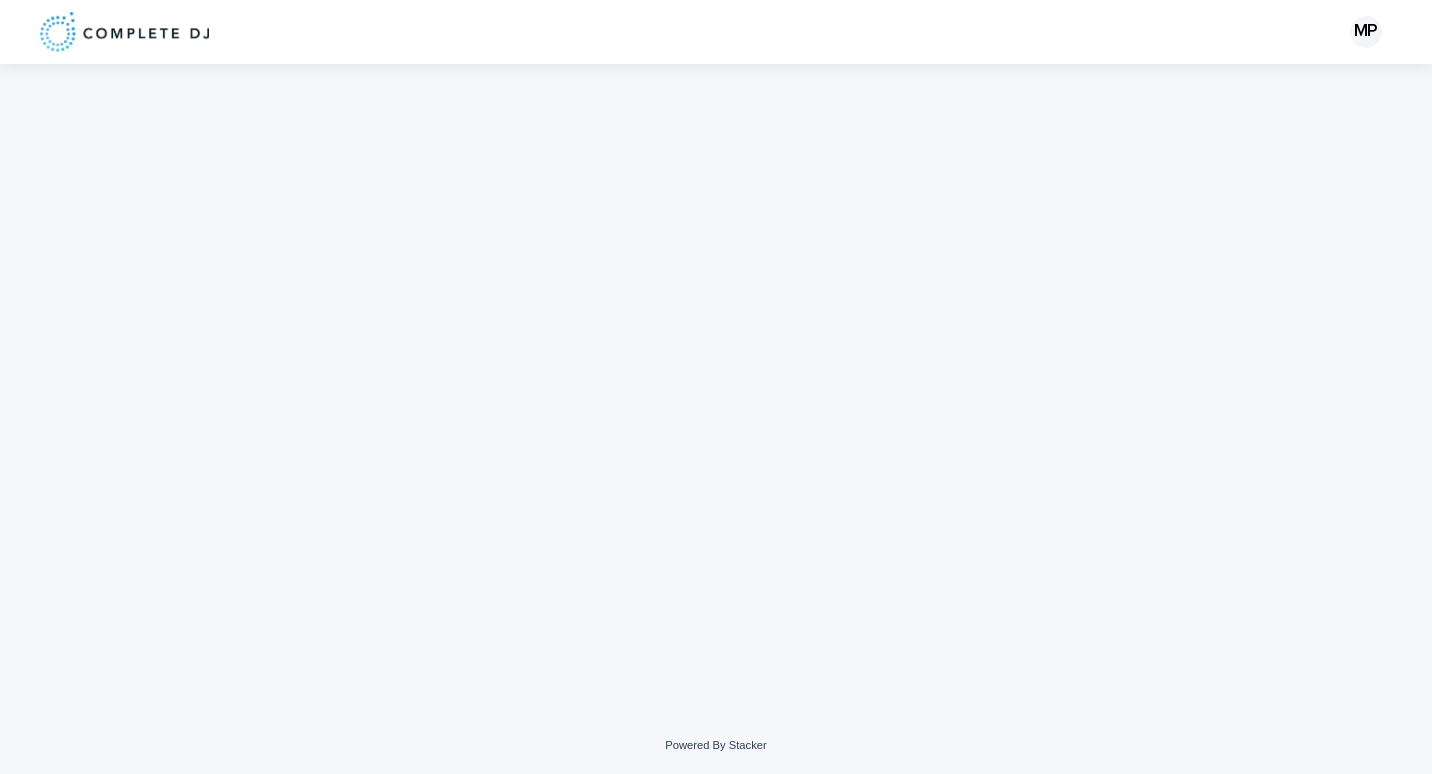 scroll, scrollTop: 0, scrollLeft: 0, axis: both 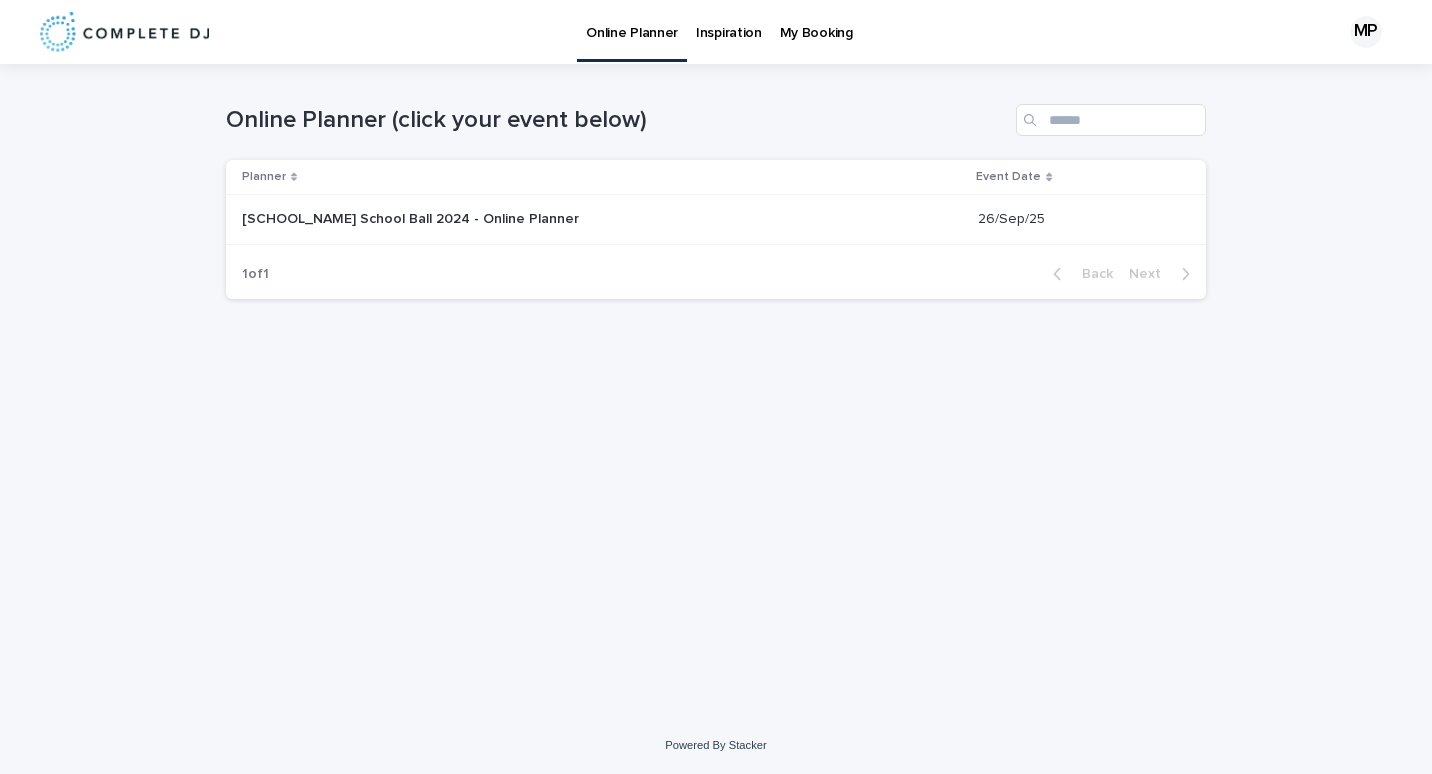 click on "[SCHOOL_NAME] School Ball 2024 - Online Planner" at bounding box center (412, 217) 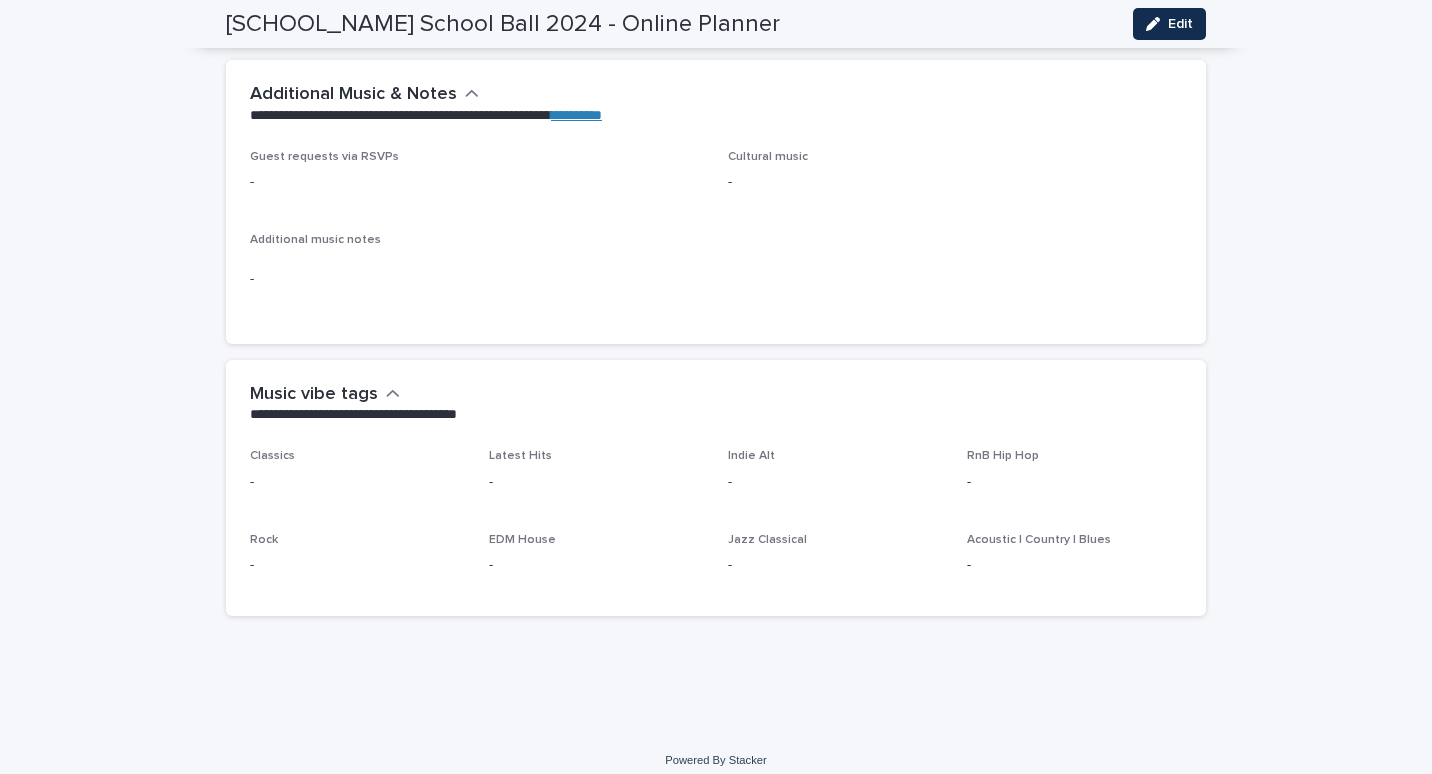 scroll, scrollTop: 1615, scrollLeft: 0, axis: vertical 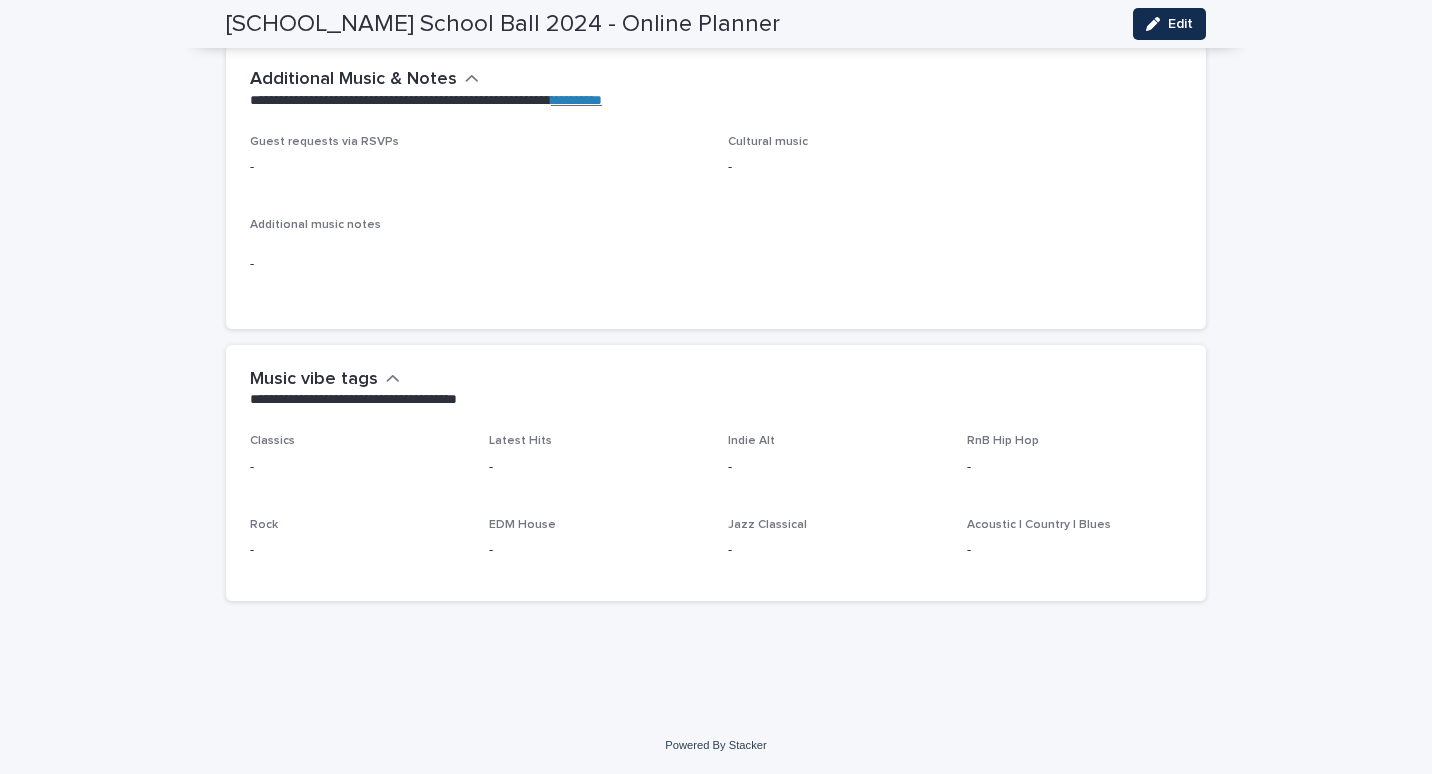 click on "RnB Hip Hop" at bounding box center [1003, 441] 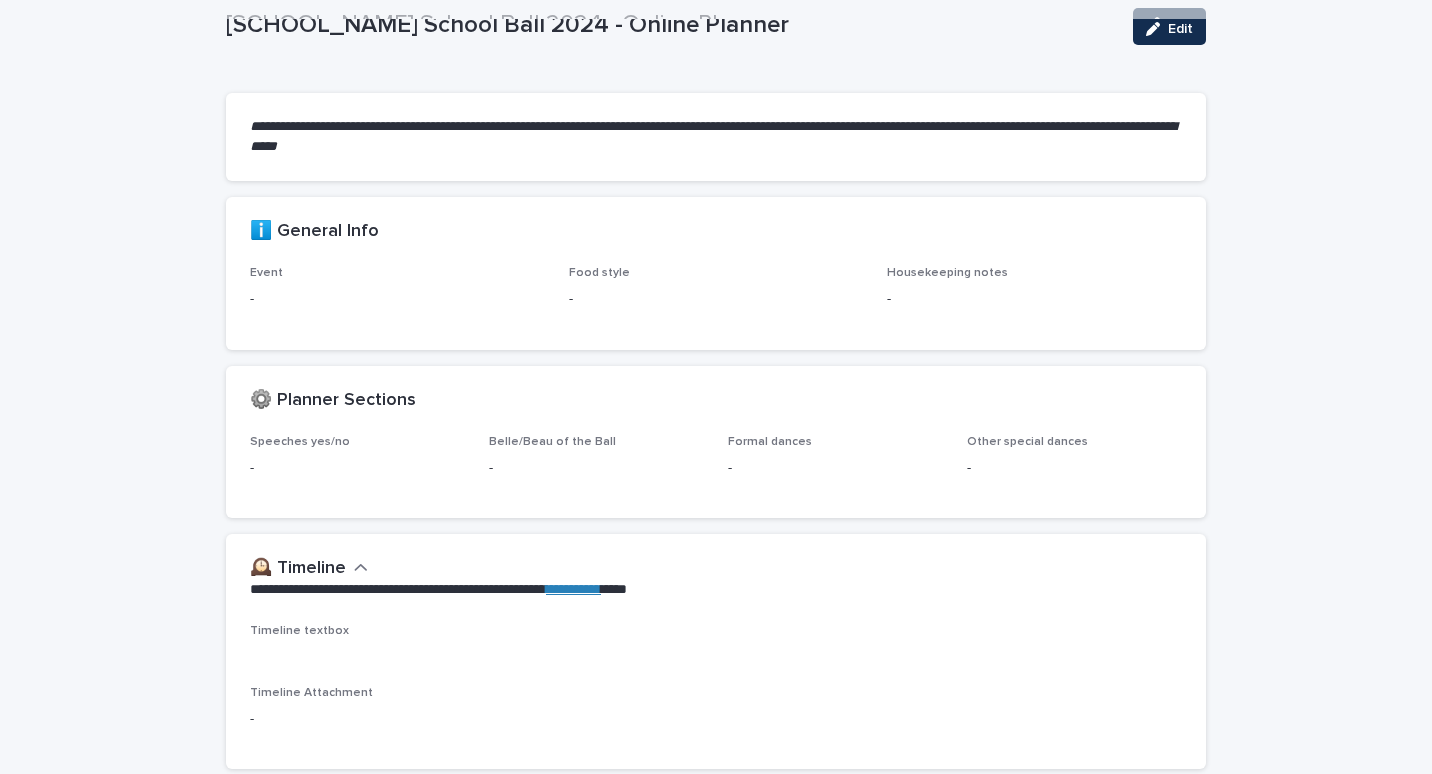scroll, scrollTop: 0, scrollLeft: 0, axis: both 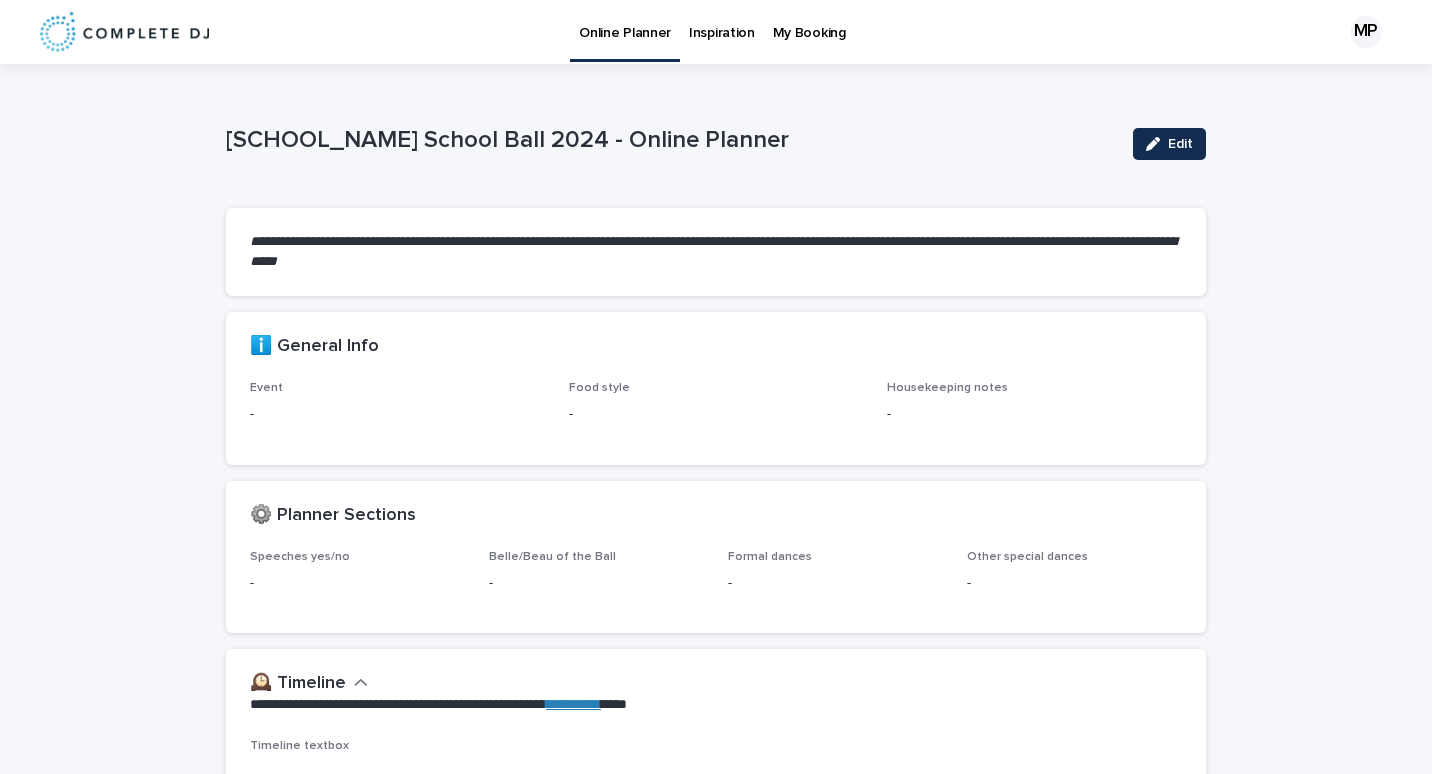 click on "Inspiration" at bounding box center [722, 21] 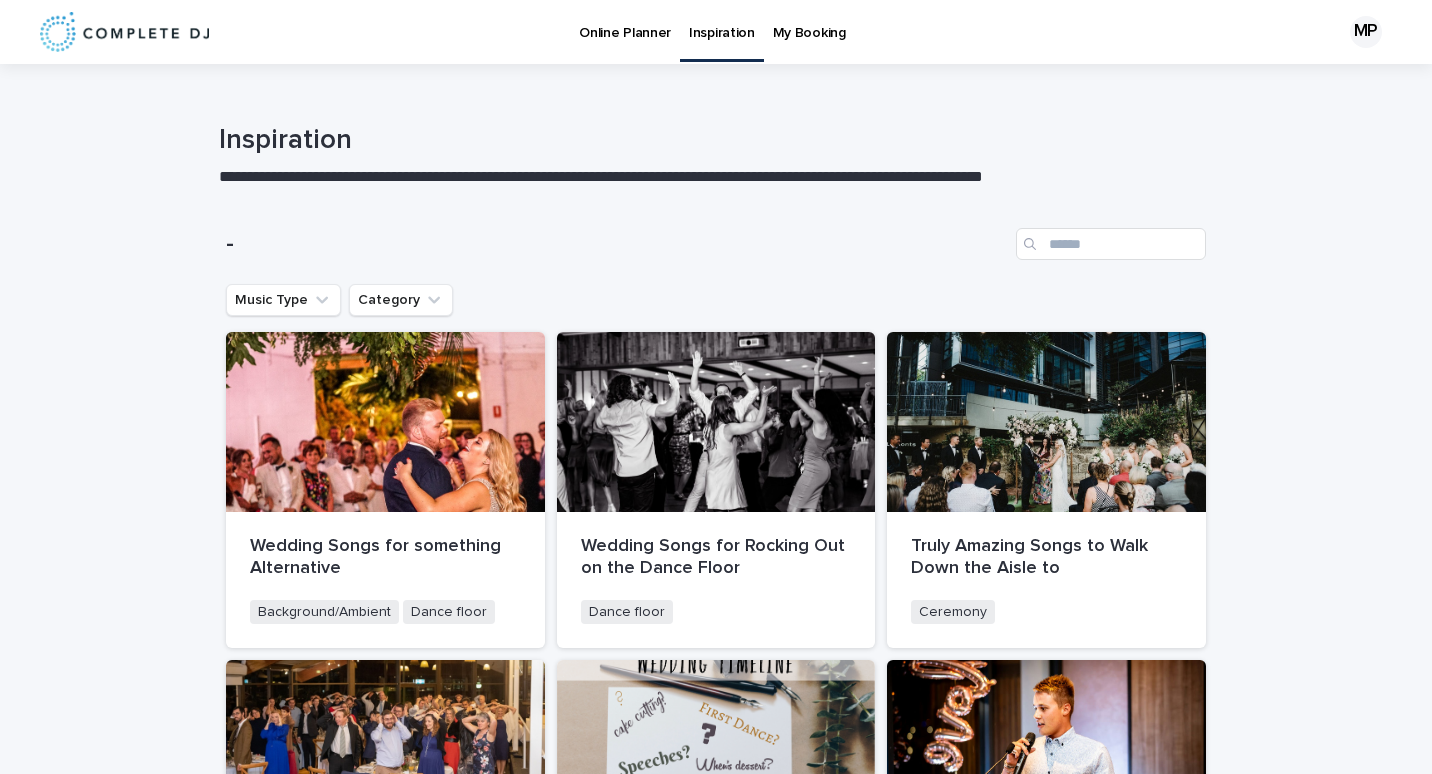 click on "Online Planner" at bounding box center (625, 21) 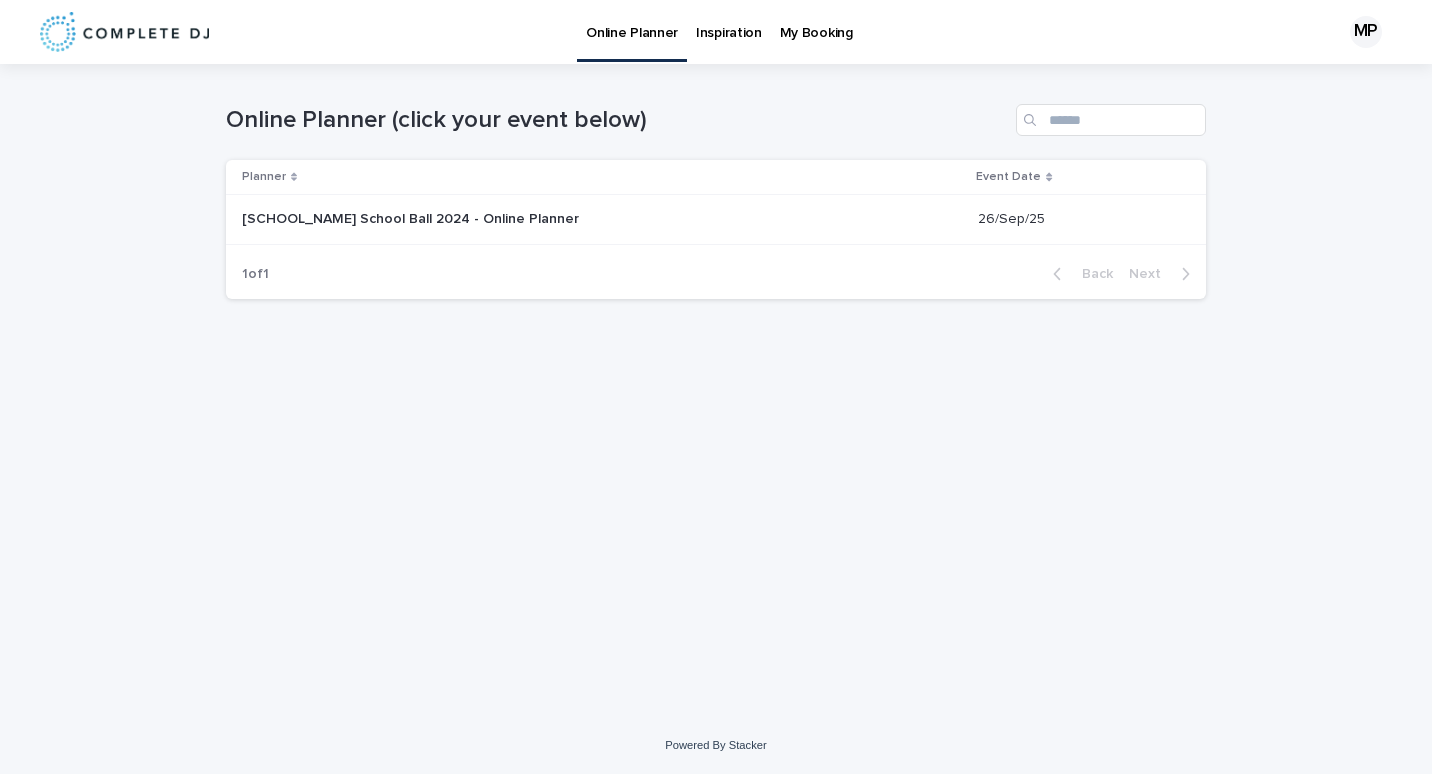 click on "[SCHOOL_NAME] School Ball 2024 - Online Planner" at bounding box center (412, 217) 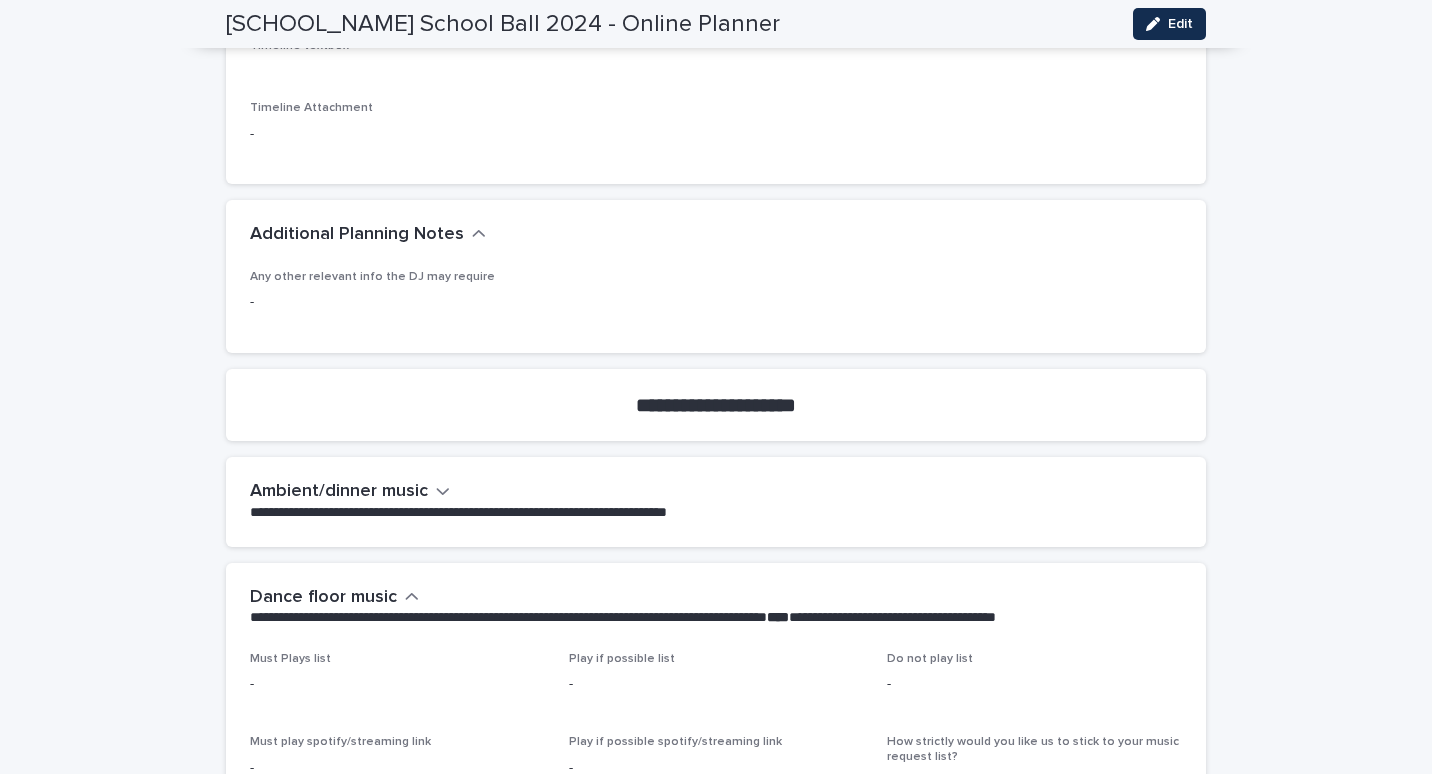 scroll, scrollTop: 800, scrollLeft: 0, axis: vertical 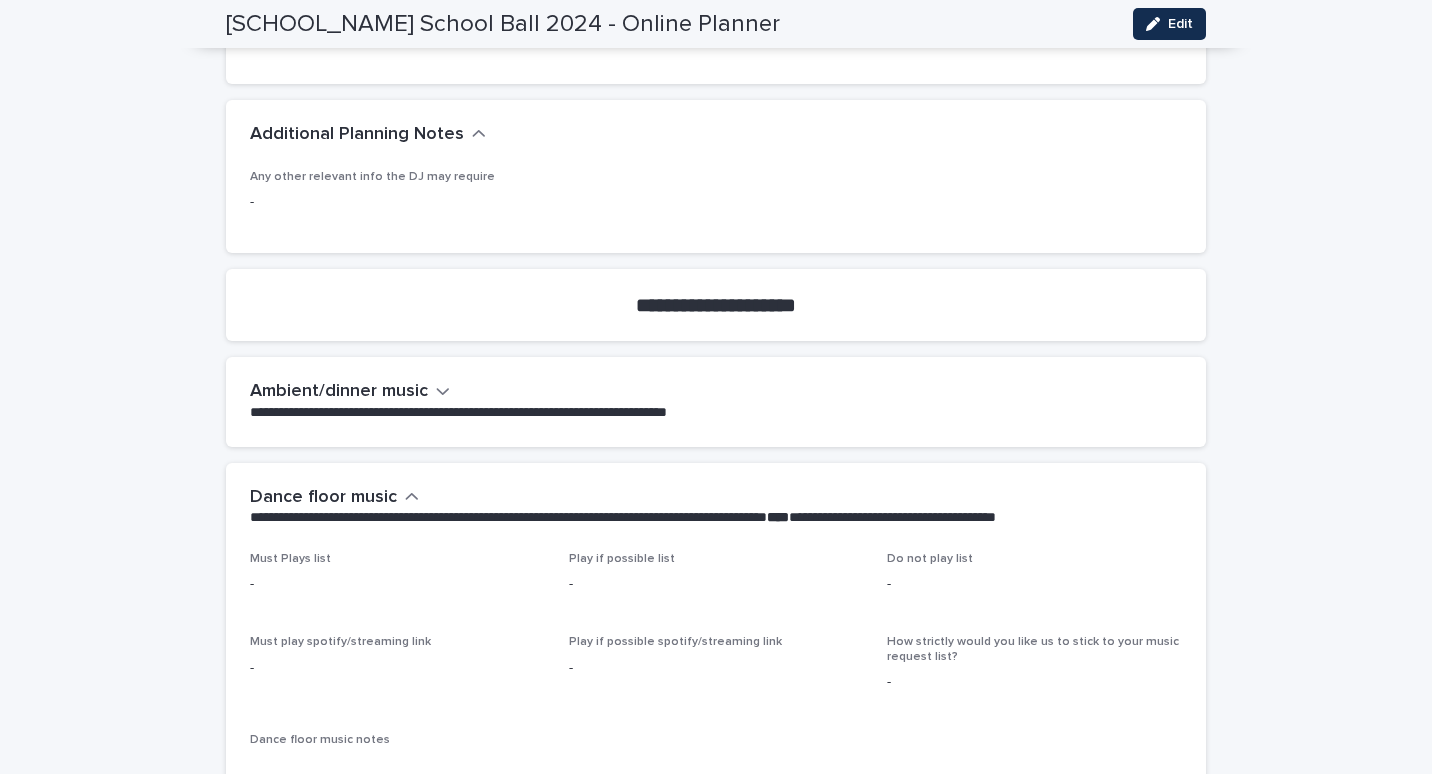 click 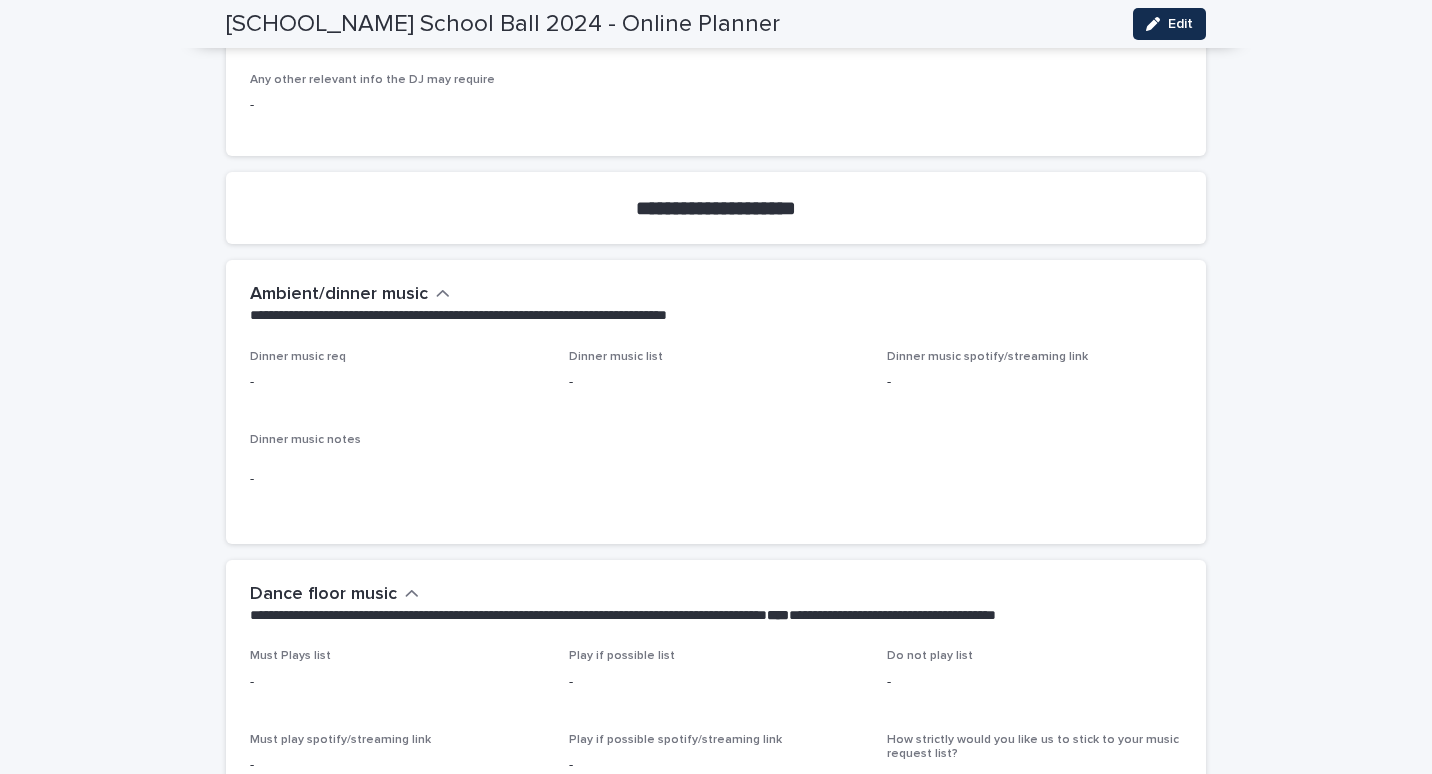scroll, scrollTop: 898, scrollLeft: 0, axis: vertical 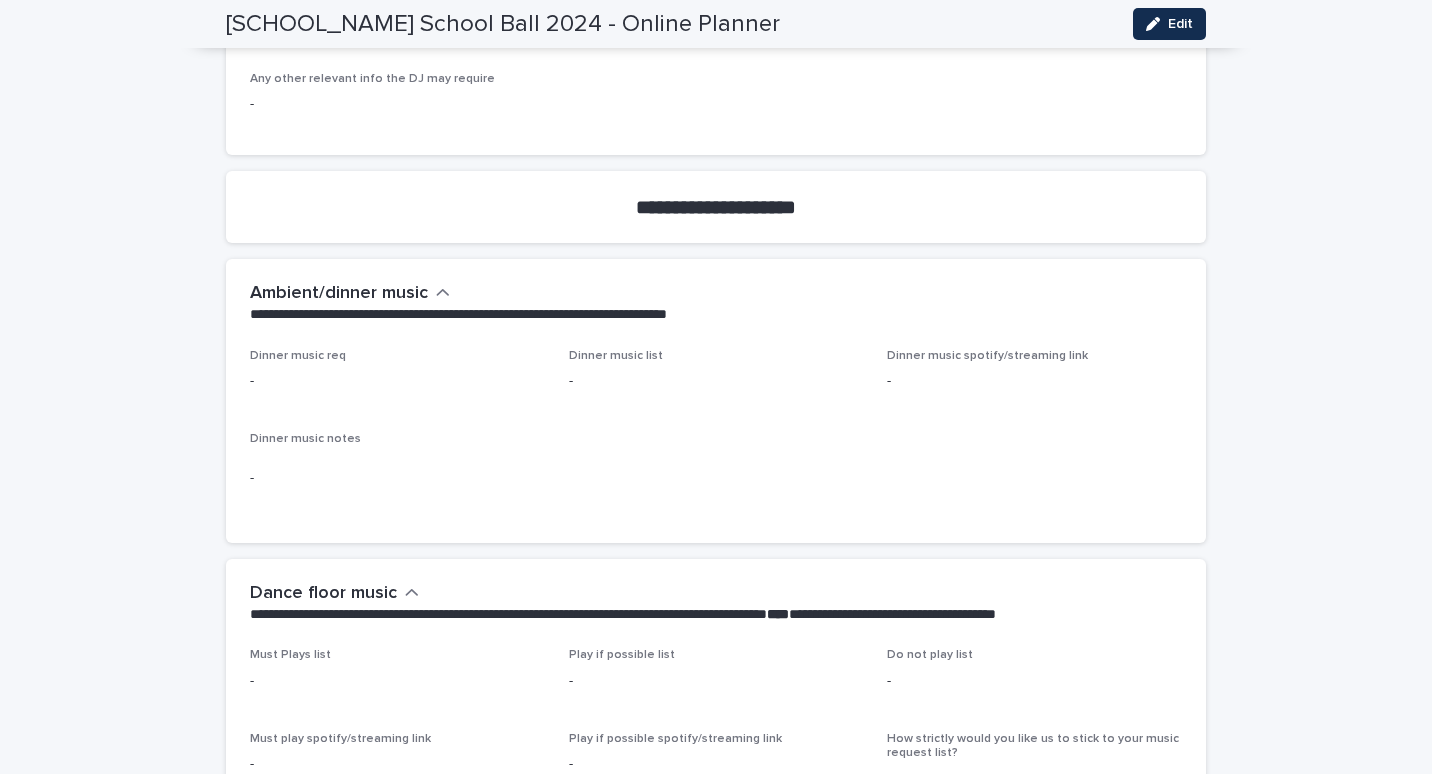 click on "-" at bounding box center (397, 381) 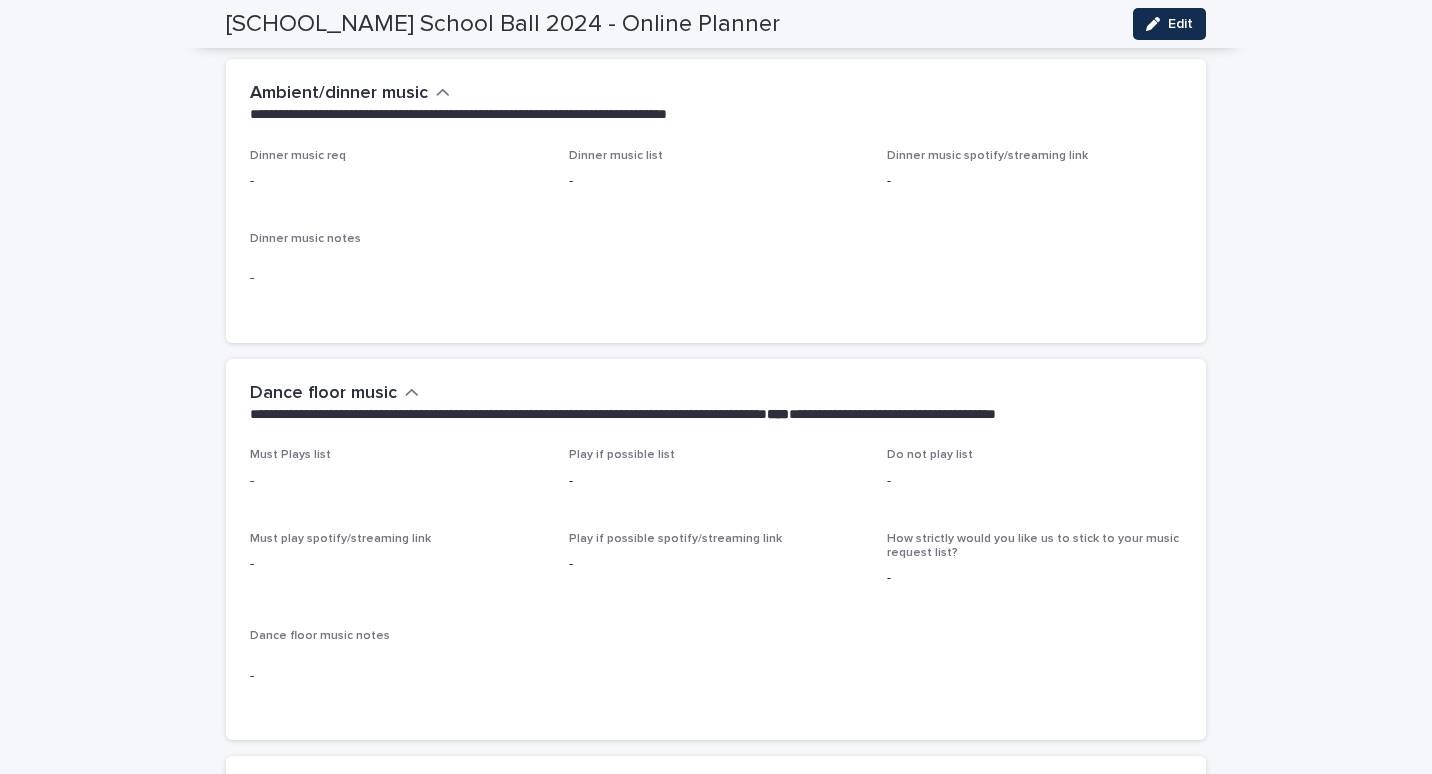 scroll, scrollTop: 1198, scrollLeft: 0, axis: vertical 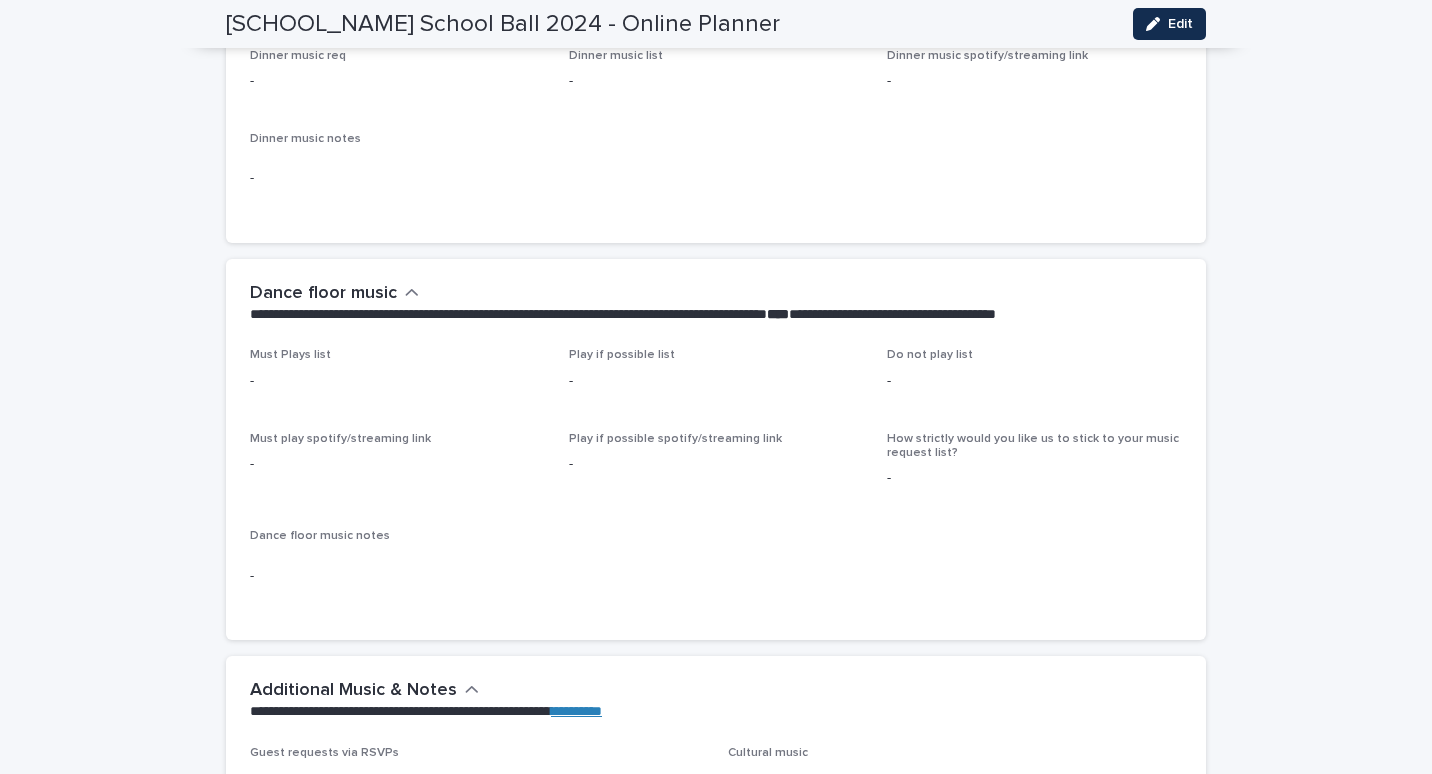 click on "Dance floor music notes" at bounding box center [320, 536] 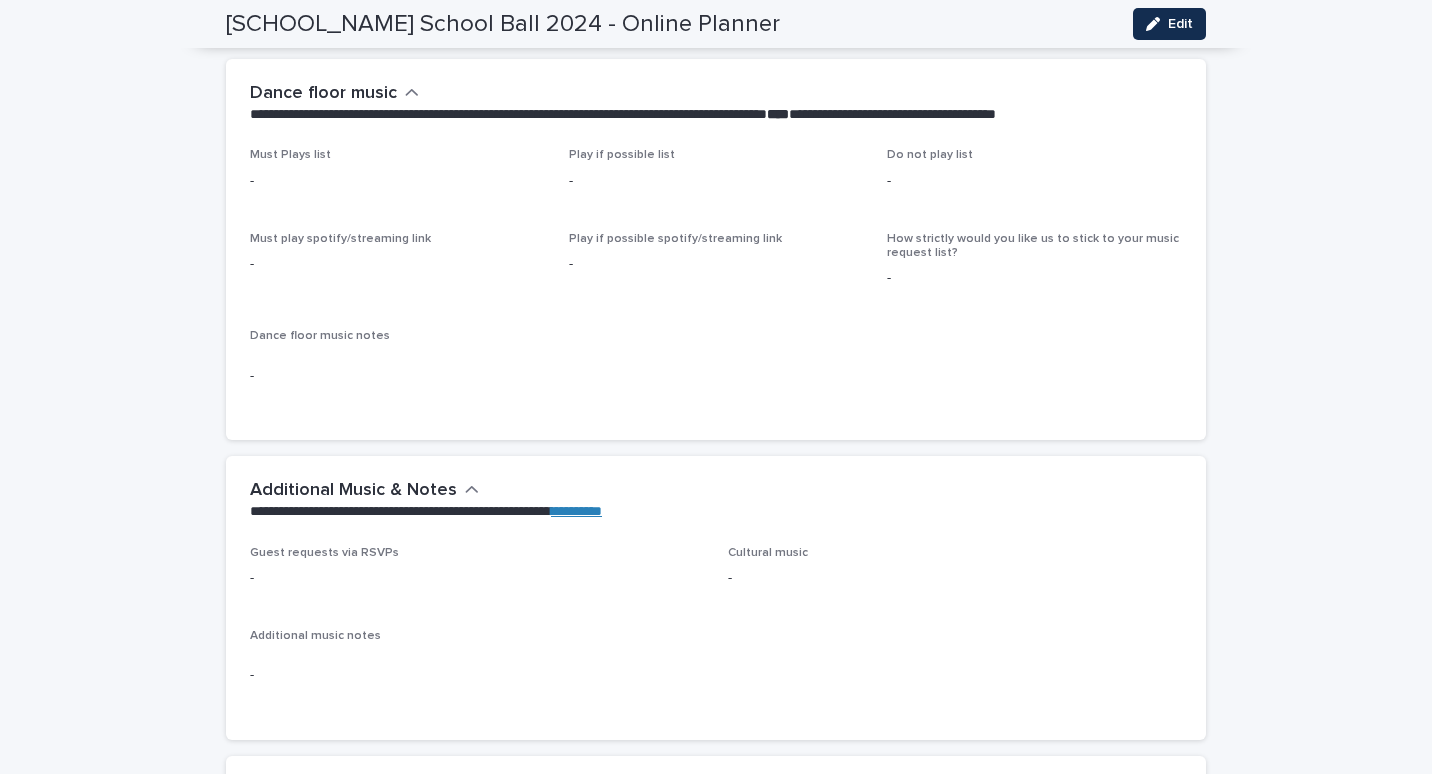 click on "Guest requests via RSVPs" at bounding box center [324, 553] 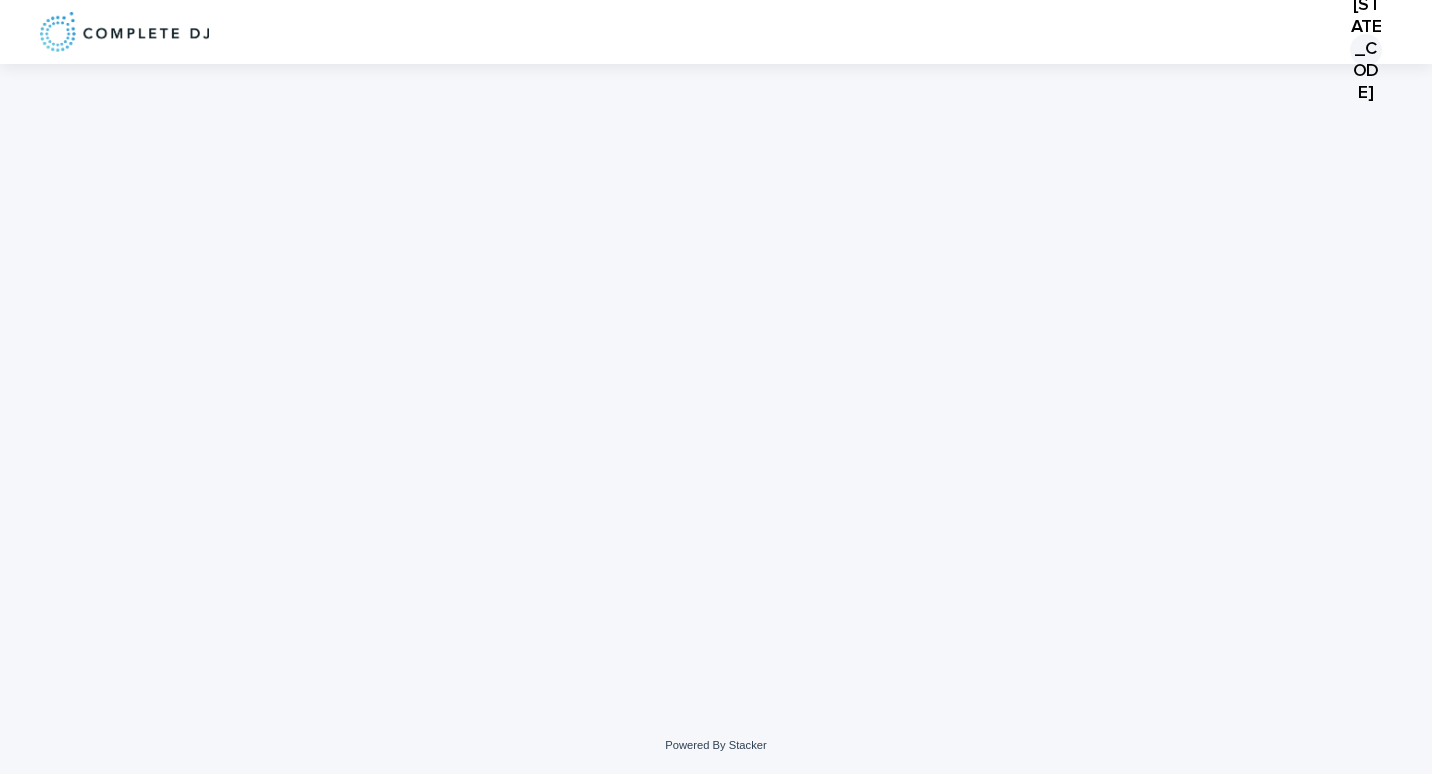 scroll, scrollTop: 0, scrollLeft: 0, axis: both 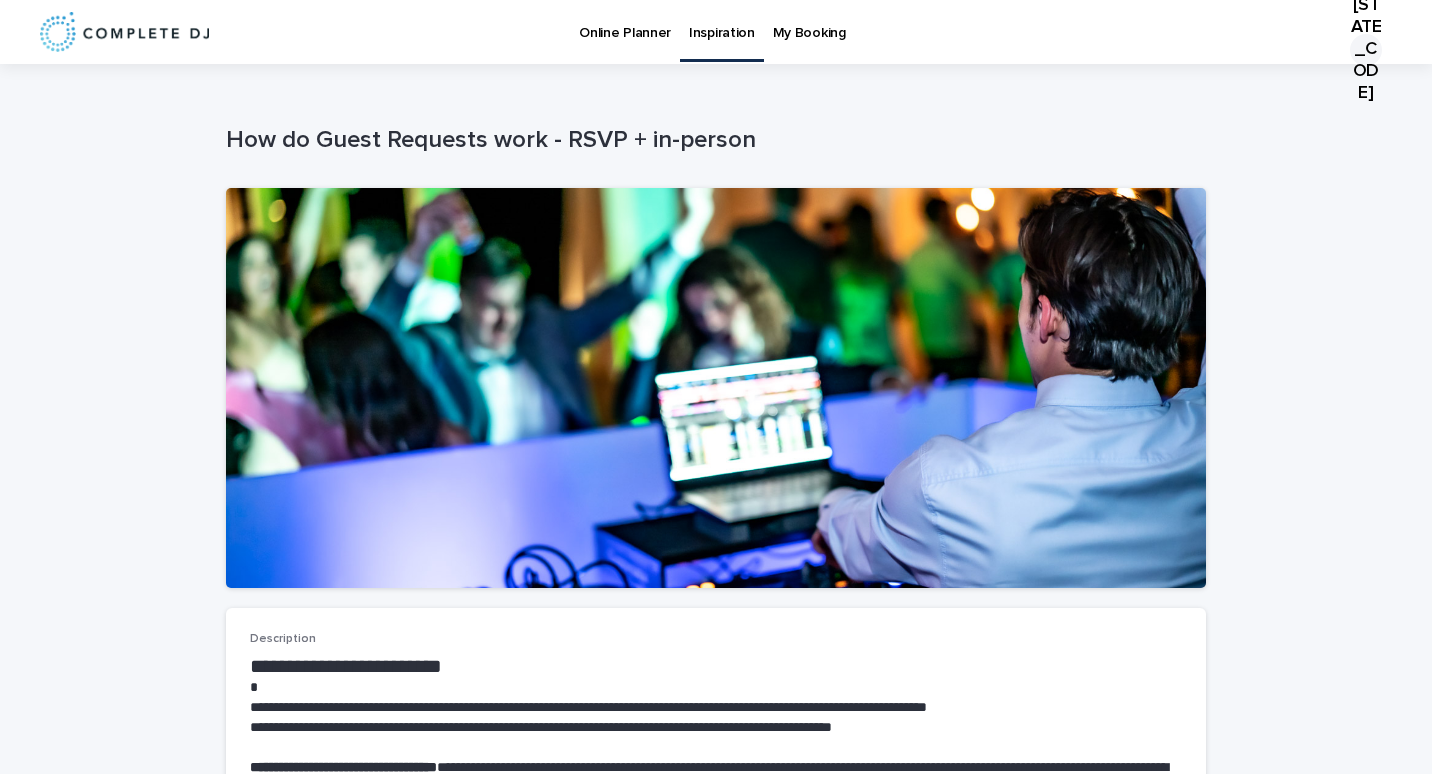 click on "My Booking" at bounding box center (809, 21) 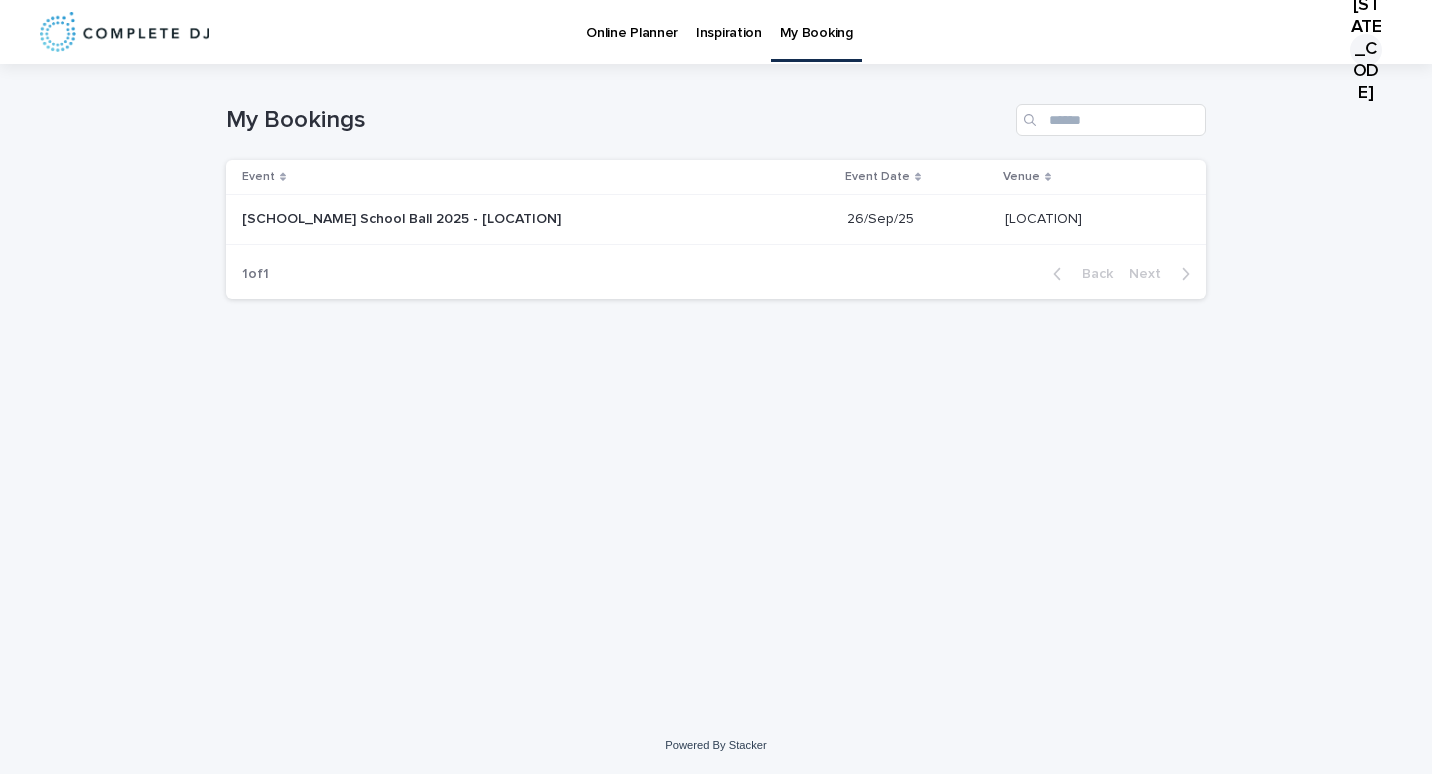 click on "Kalamunda School Ball 2025 - Mandoon" at bounding box center (403, 217) 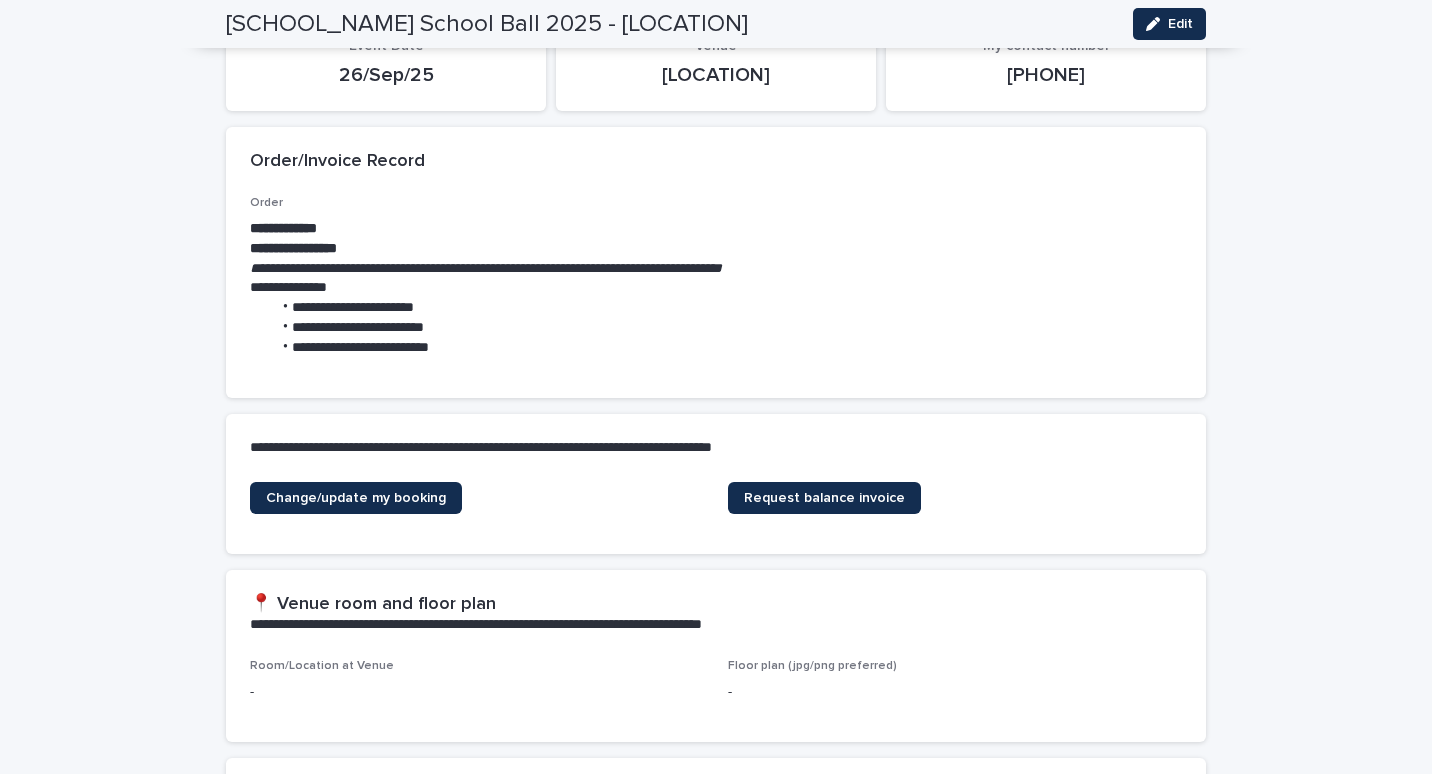 scroll, scrollTop: 400, scrollLeft: 0, axis: vertical 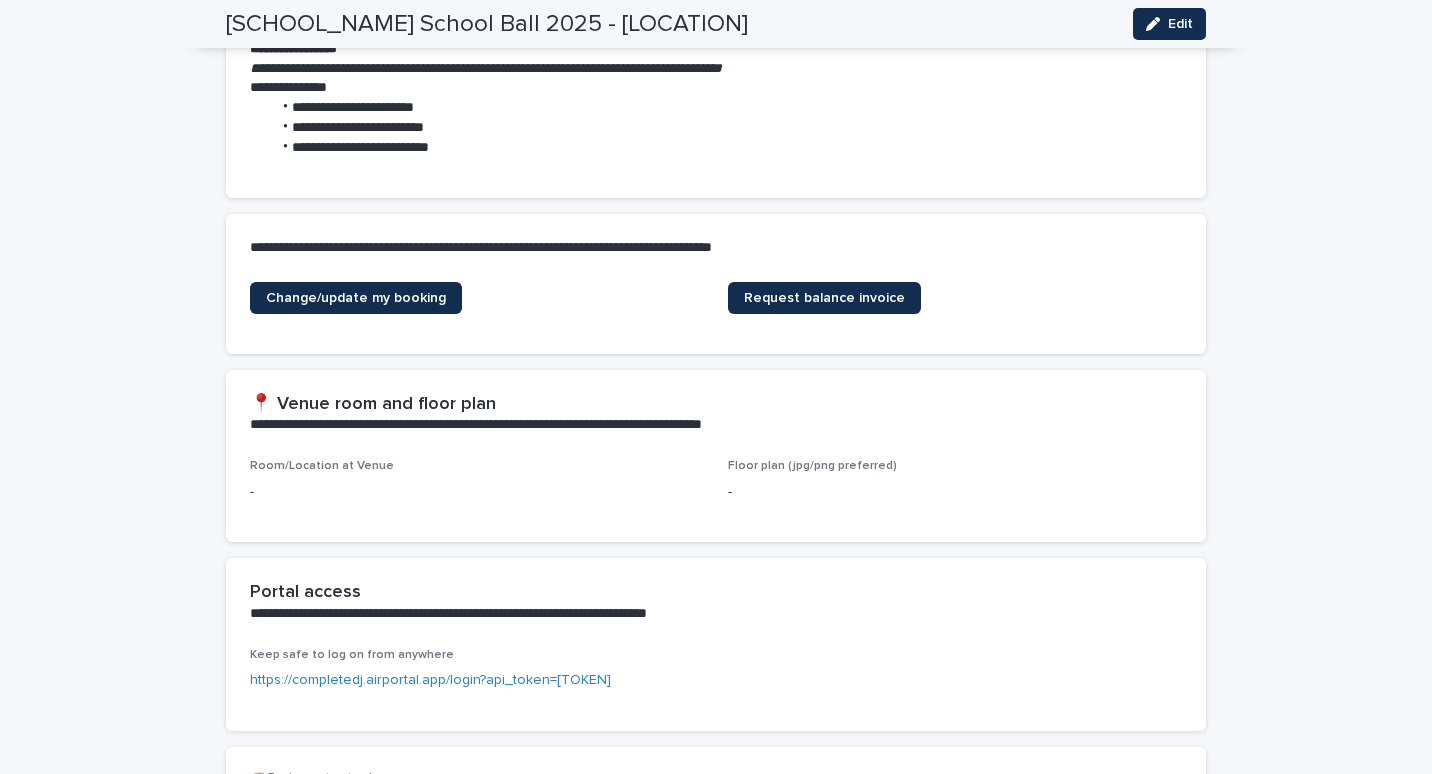 click on "Room/Location at Venue -" at bounding box center (477, 488) 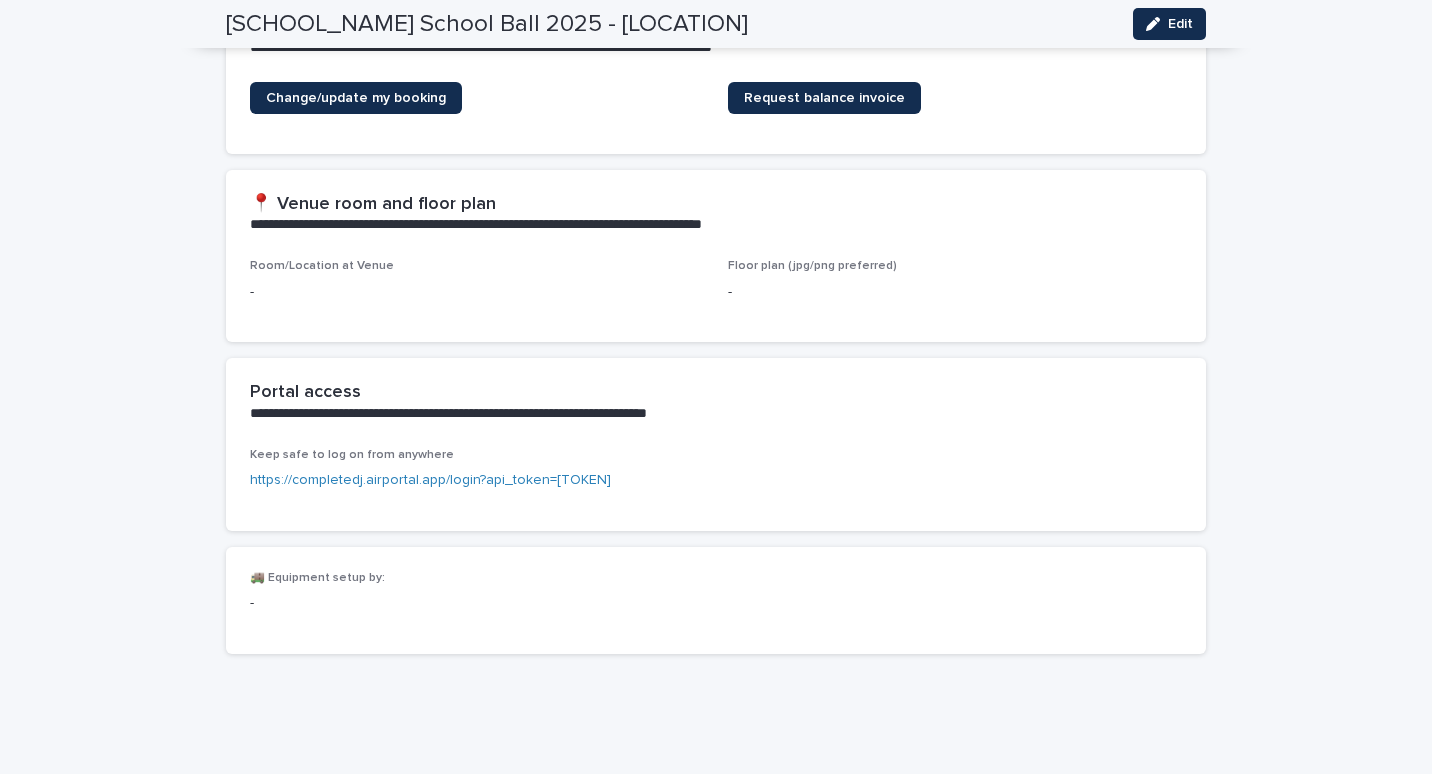 click on "https://completedj.airportal.app/login?api_token=664ff9fa-3855-403f-9228-904924db26c9" at bounding box center [430, 480] 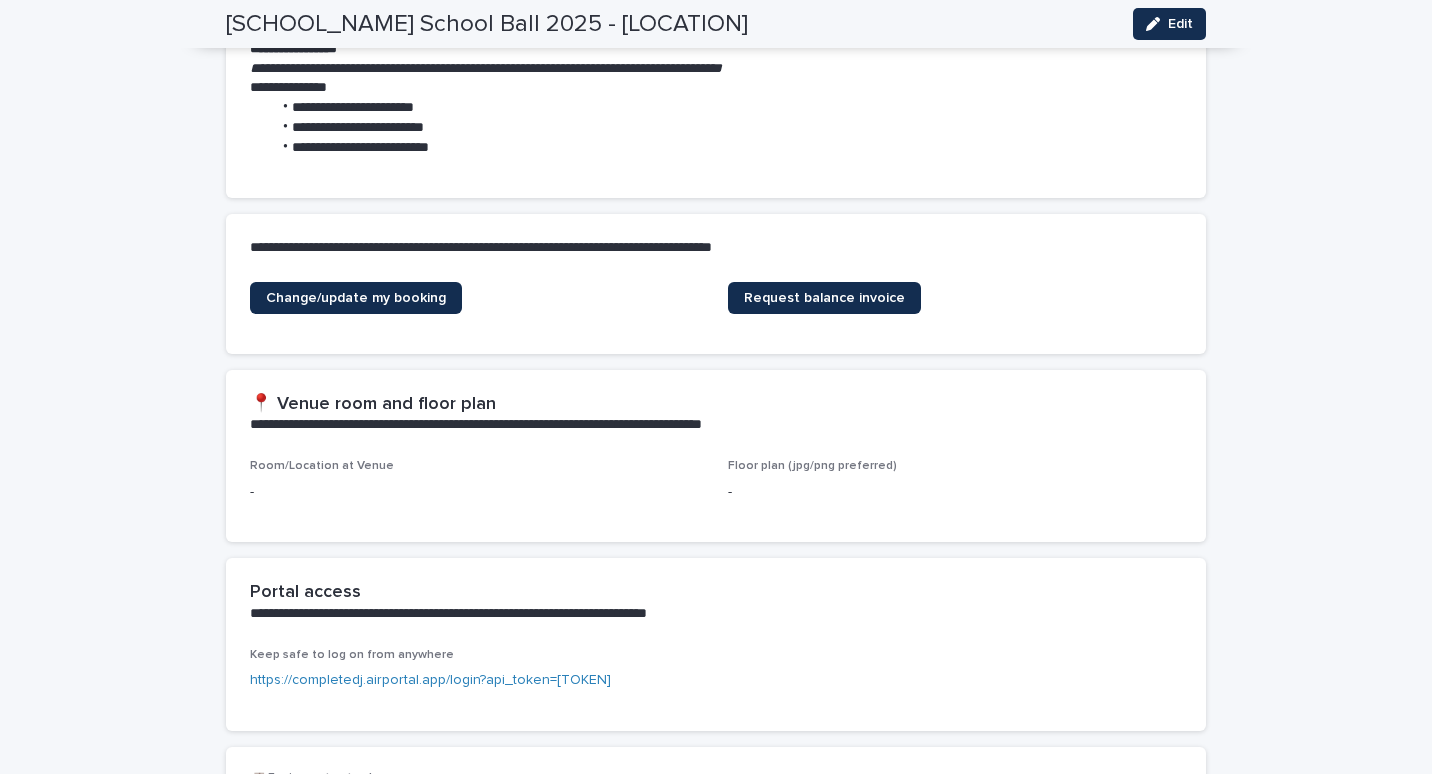 scroll, scrollTop: 0, scrollLeft: 0, axis: both 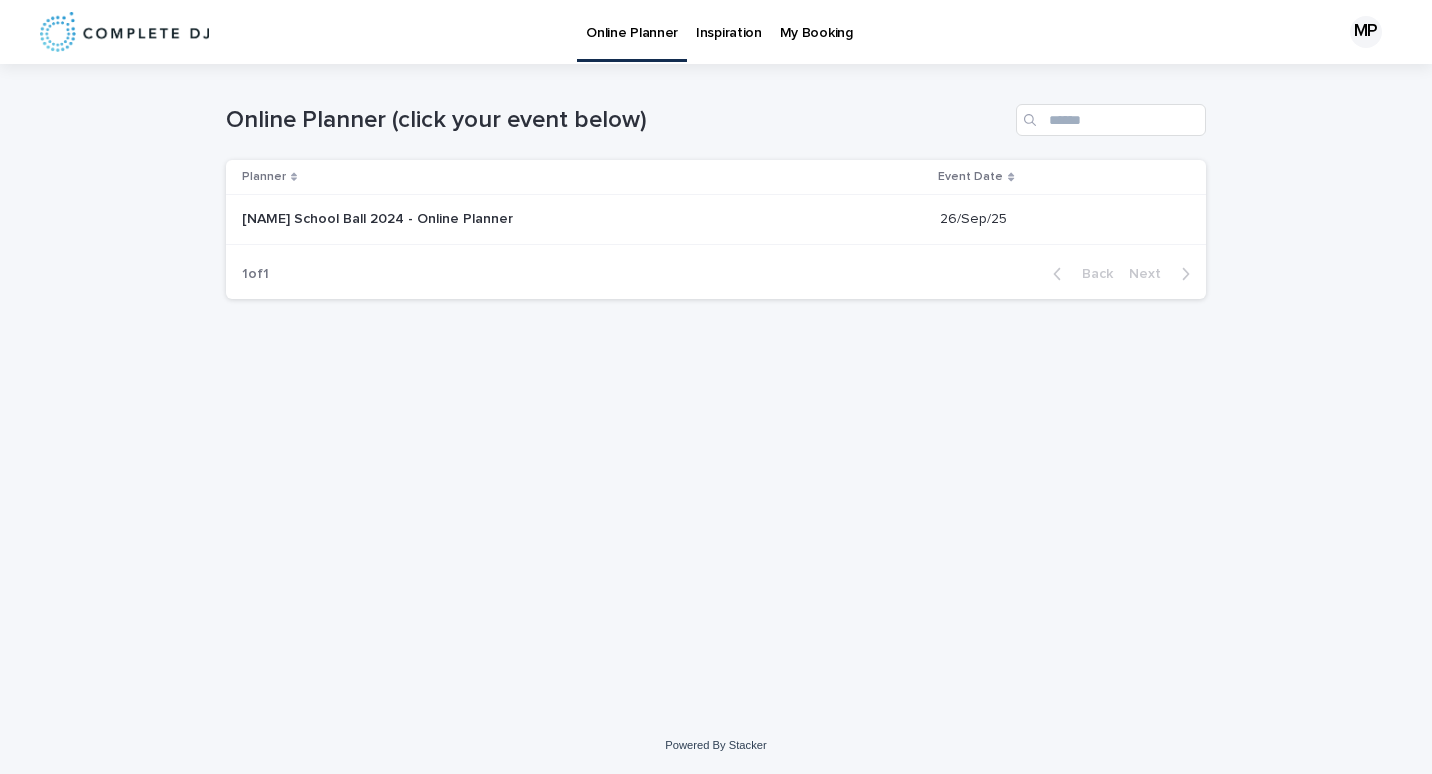 click on "[SCHOOL_NAME] School Ball 2024 - Online Planner" at bounding box center (379, 217) 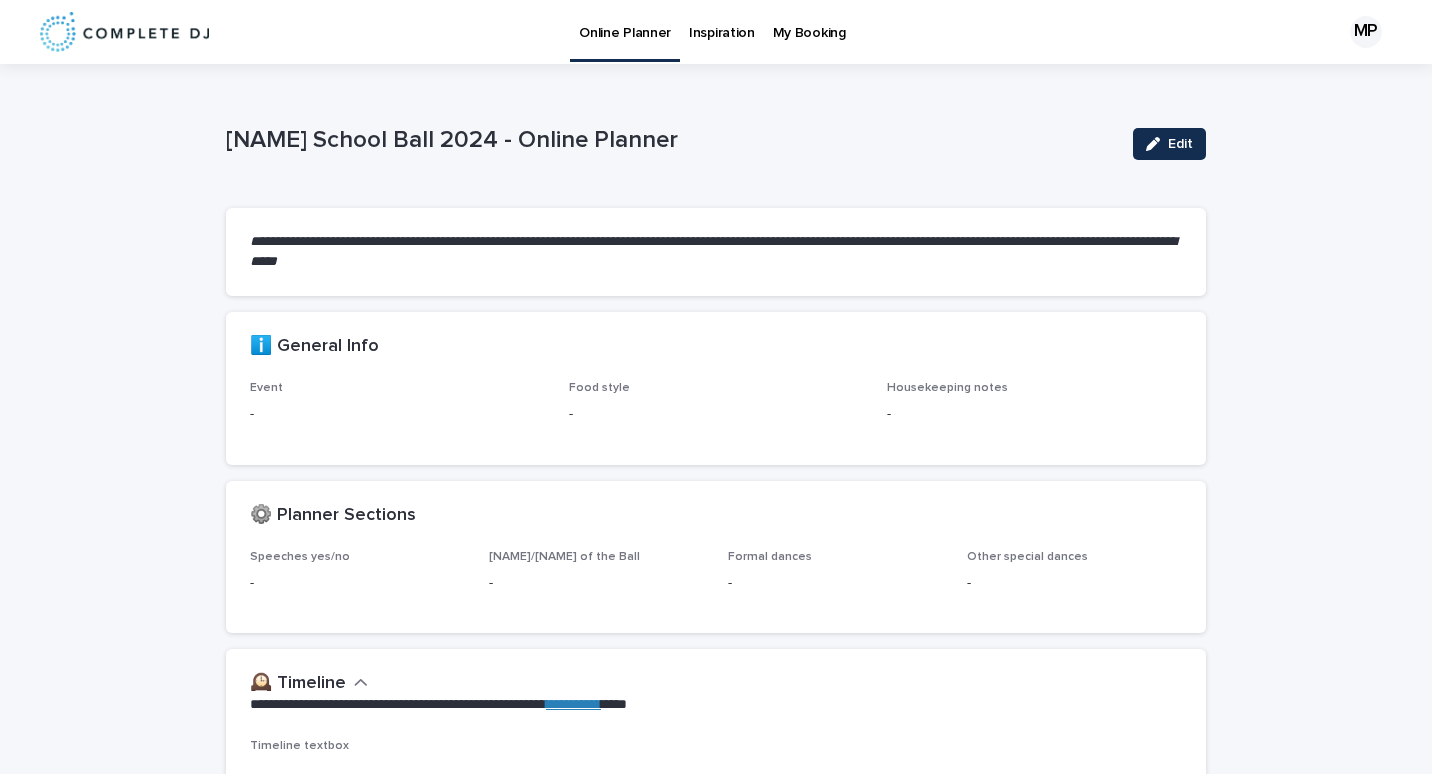 click on "Event - Food style - Housekeeping notes -" at bounding box center (716, 422) 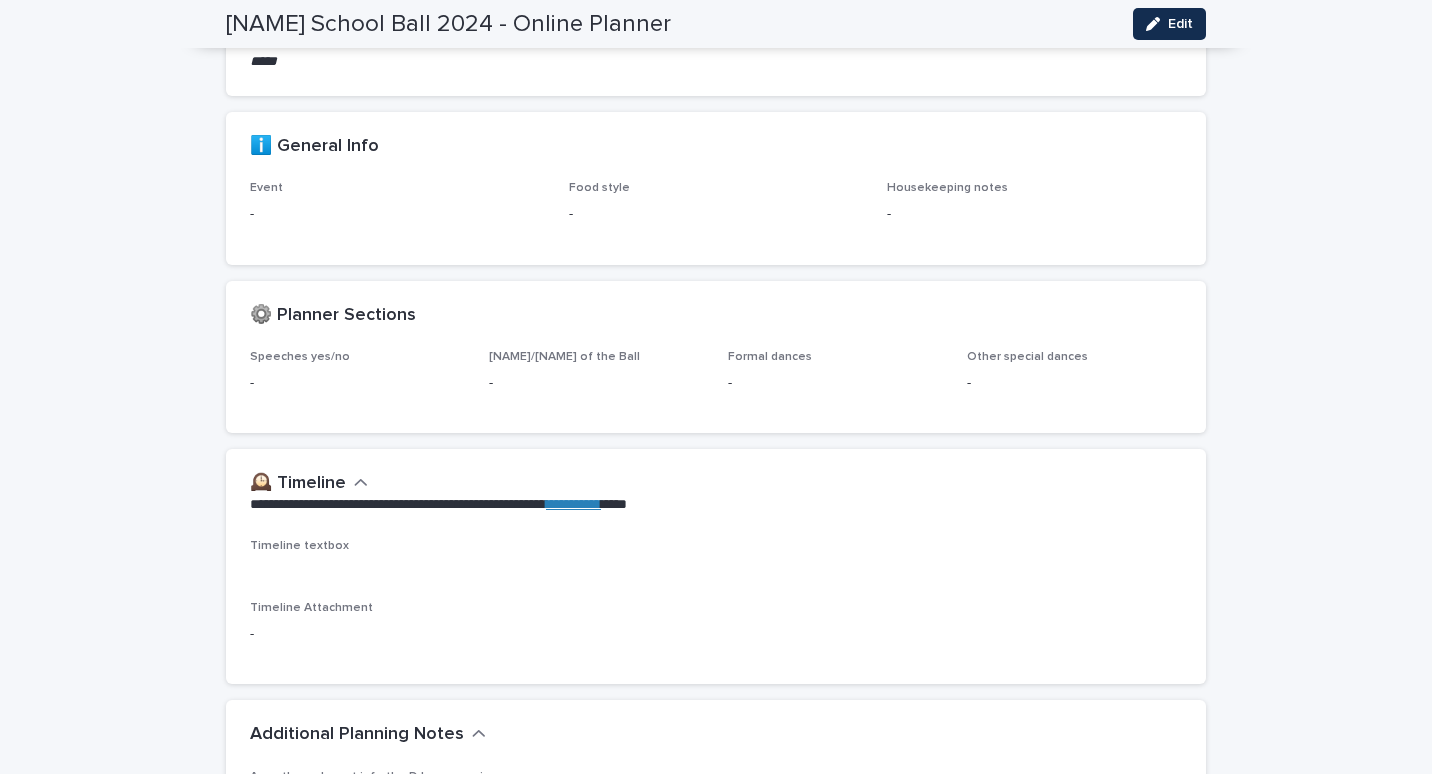 scroll, scrollTop: 300, scrollLeft: 0, axis: vertical 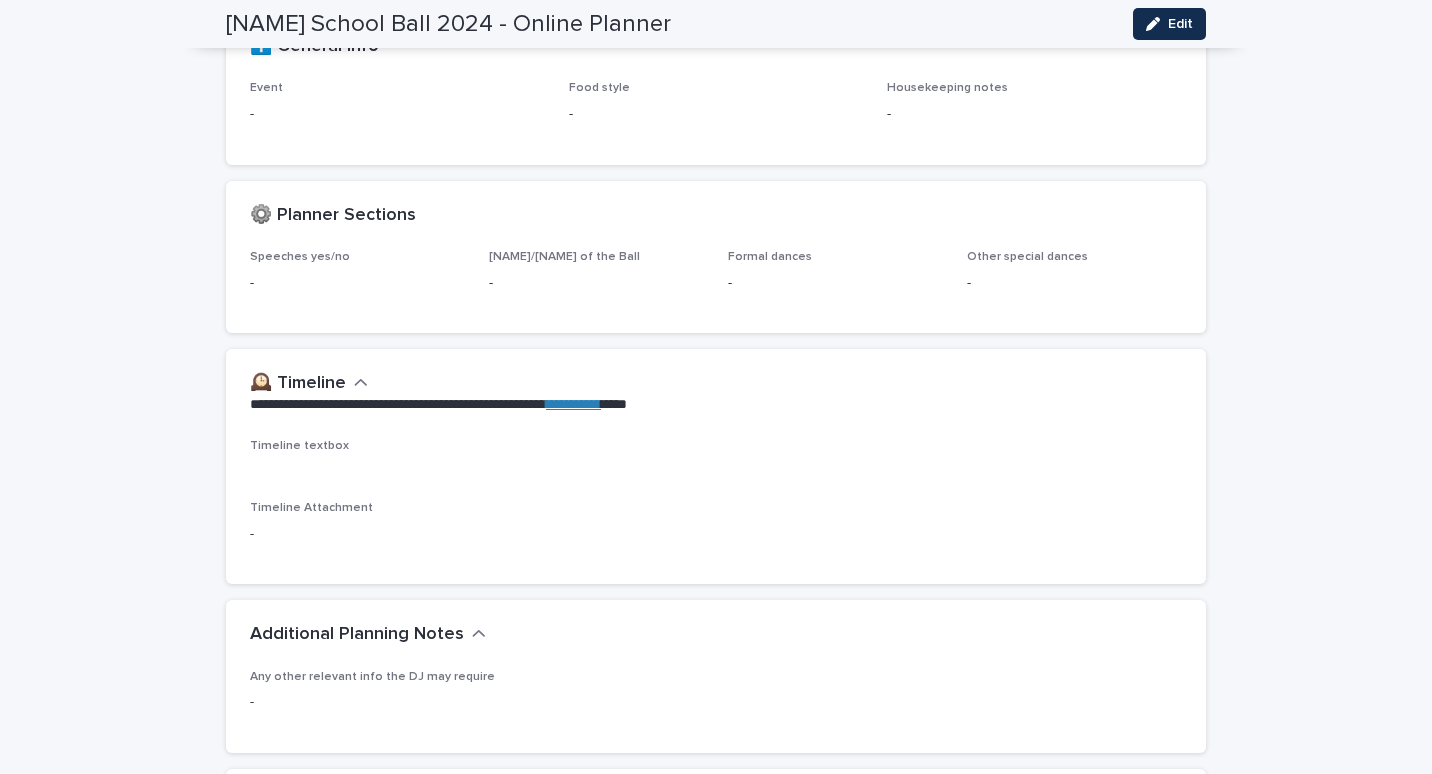 click on "-" at bounding box center [357, 283] 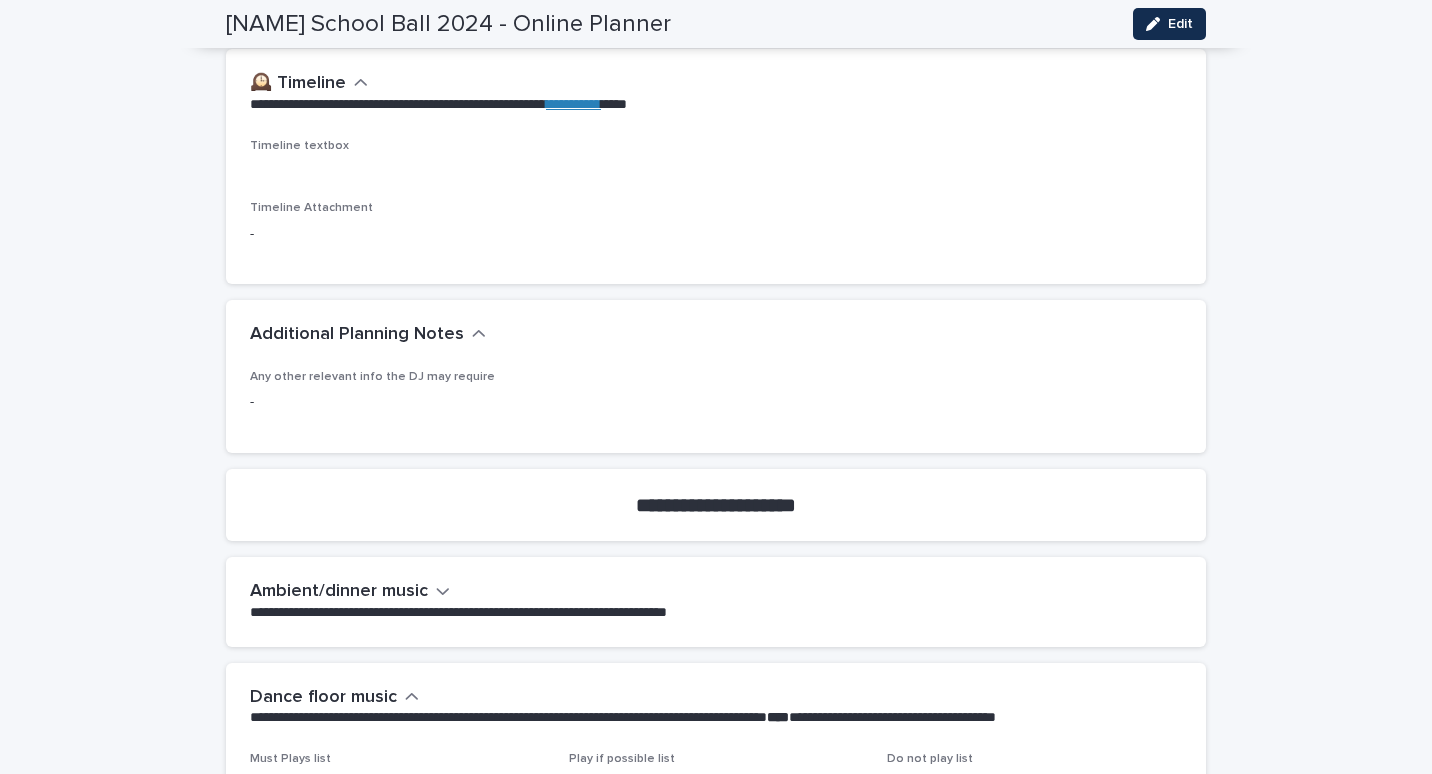 scroll, scrollTop: 800, scrollLeft: 0, axis: vertical 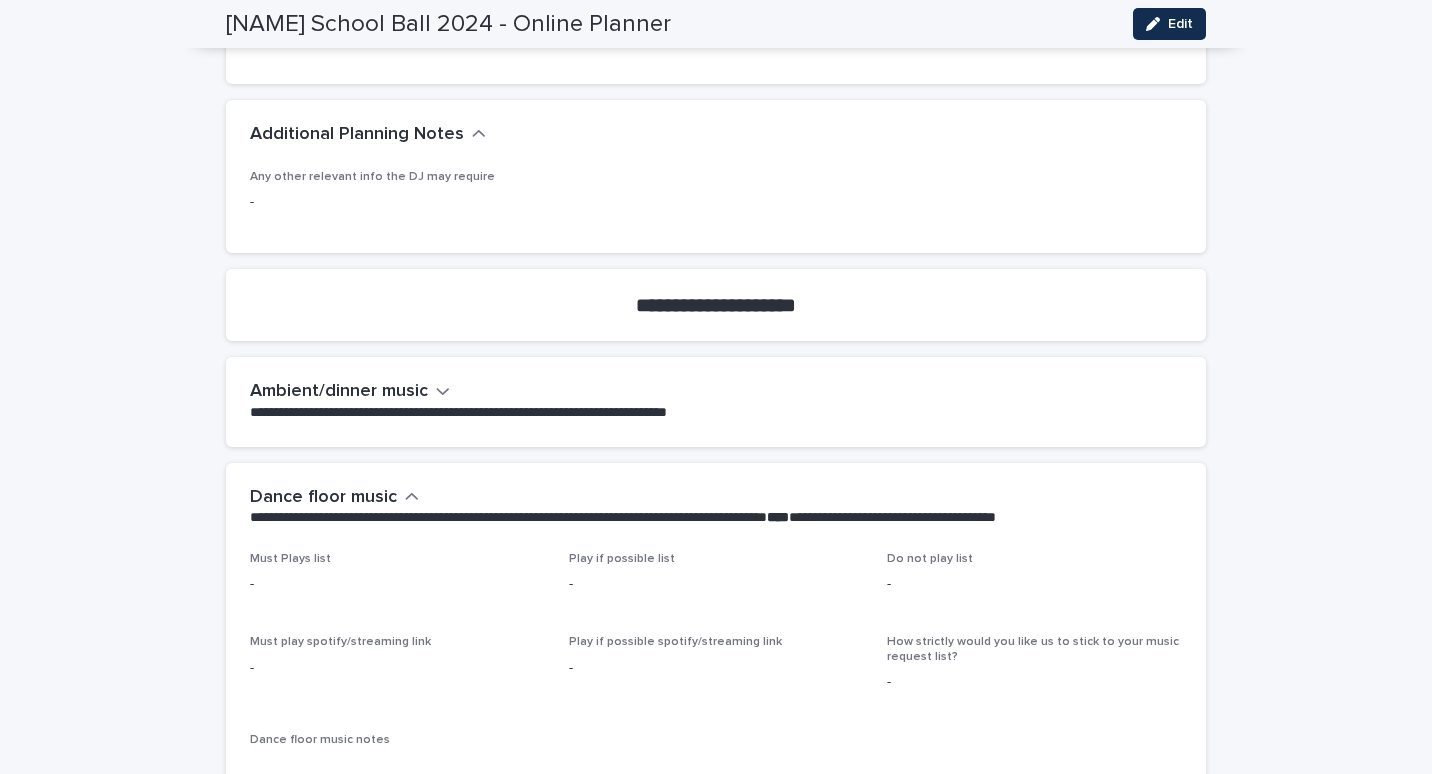 click on "-" at bounding box center [716, 202] 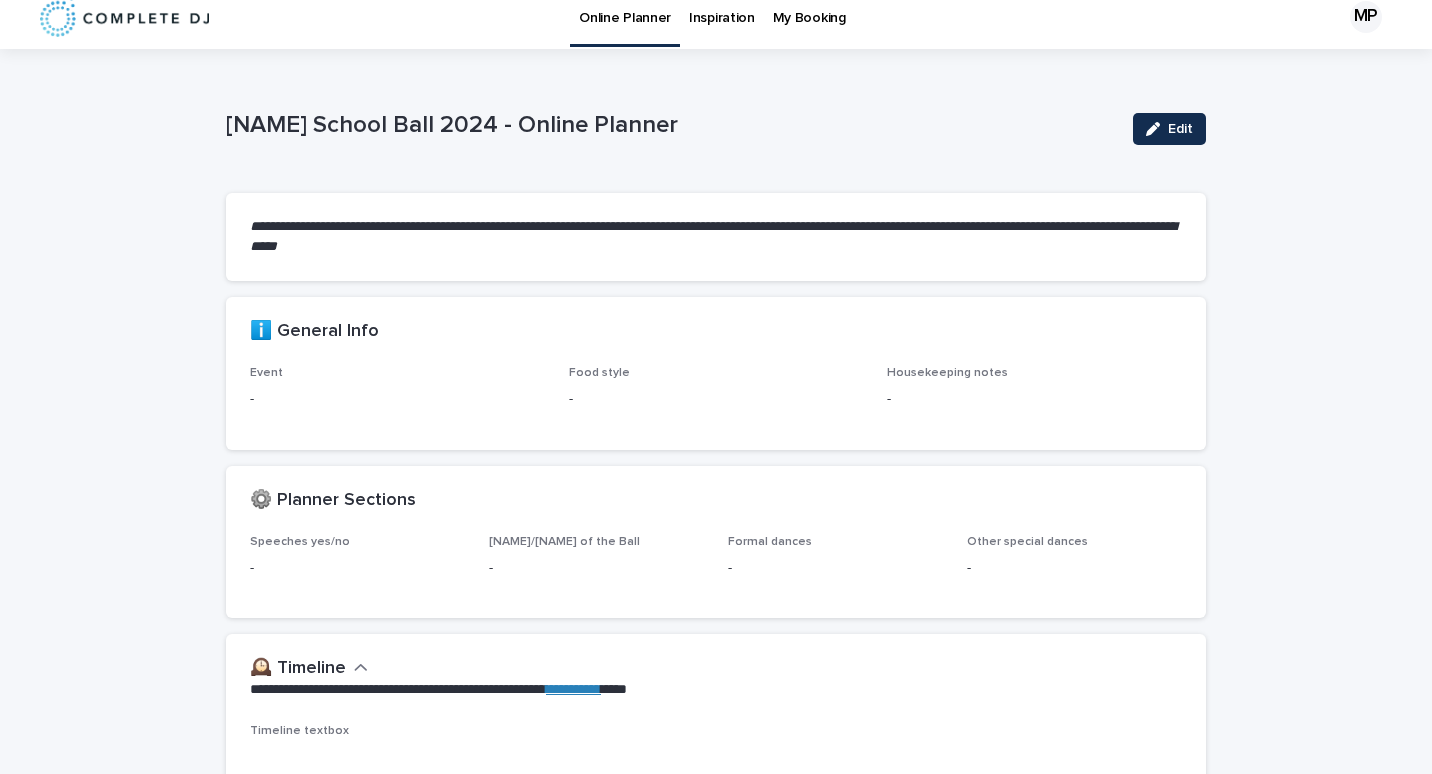 scroll, scrollTop: 0, scrollLeft: 0, axis: both 